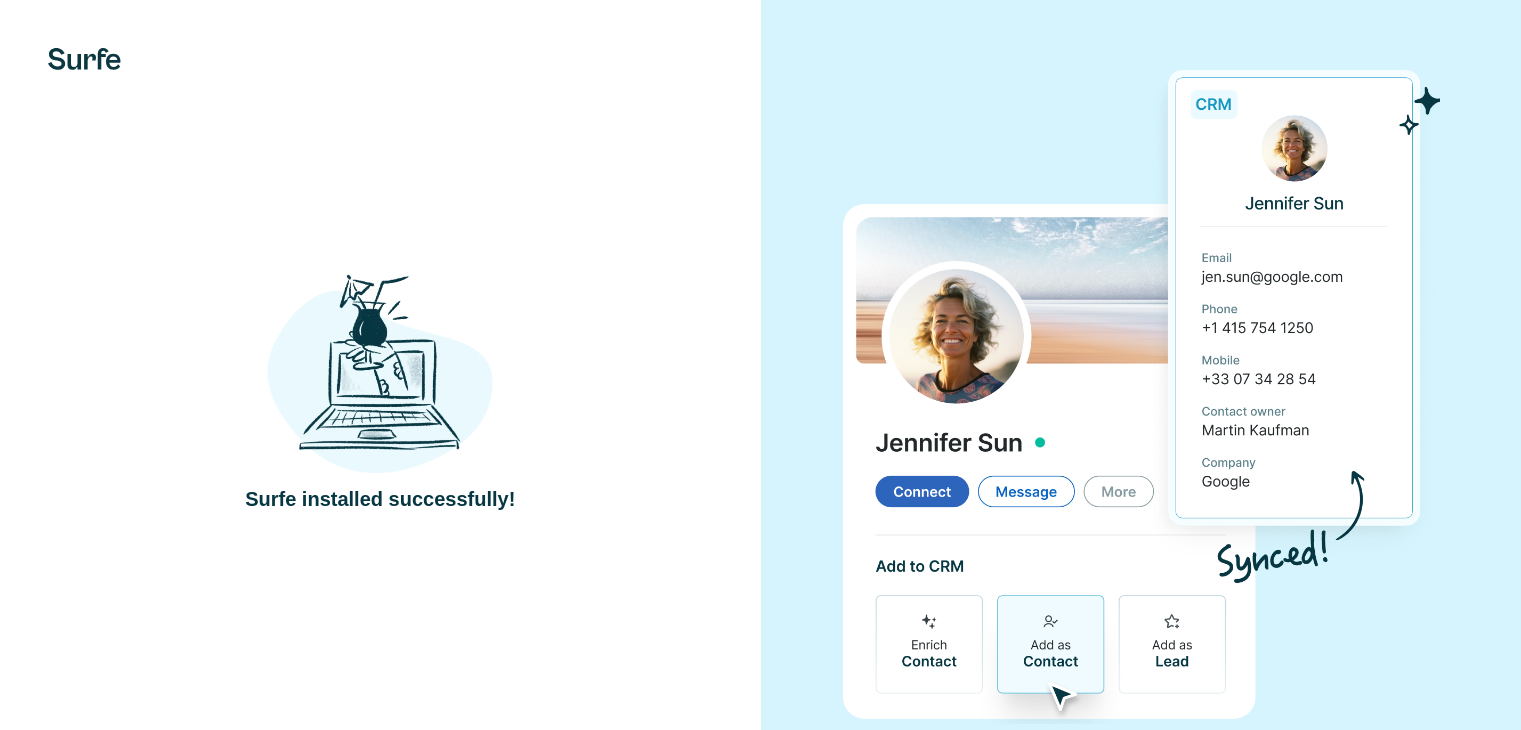 scroll, scrollTop: 0, scrollLeft: 0, axis: both 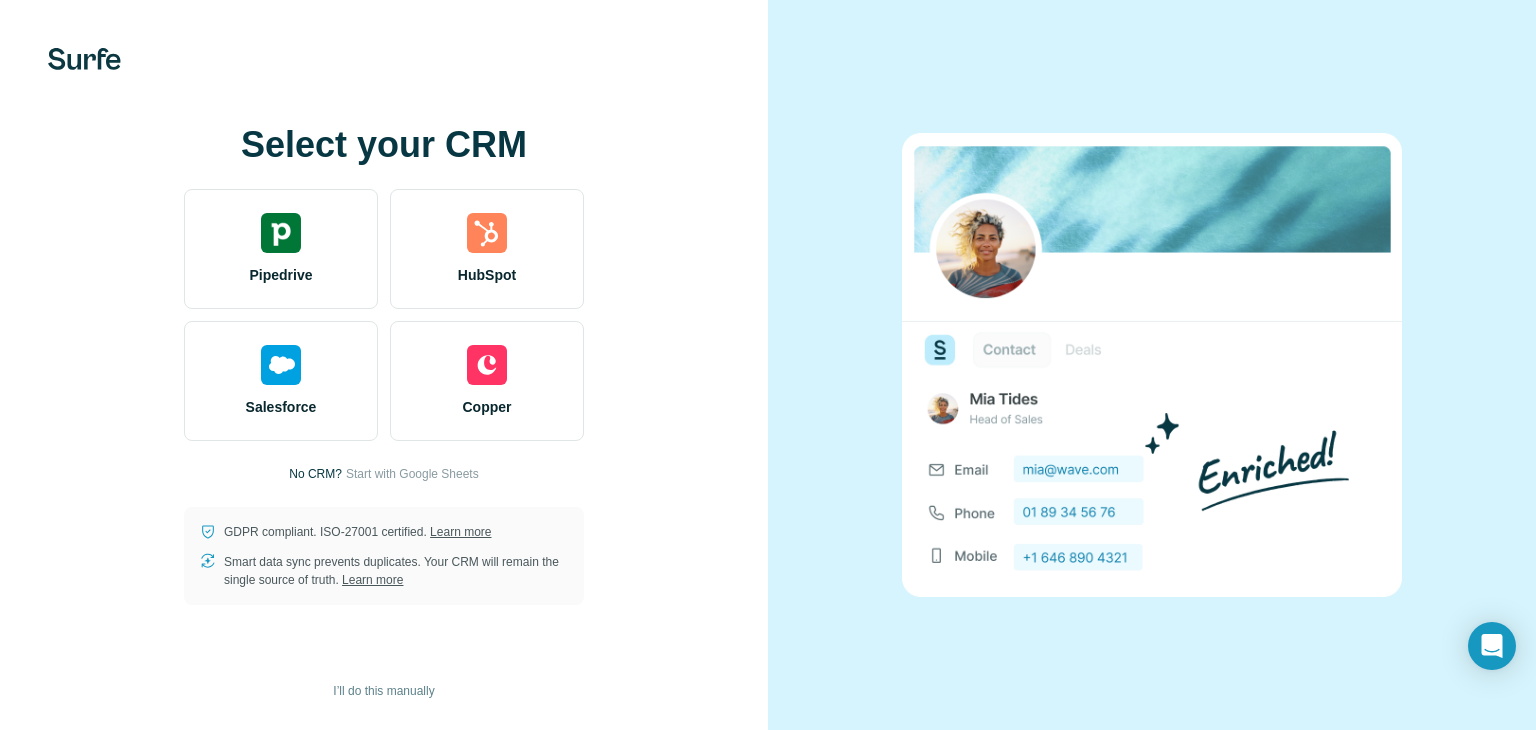 click at bounding box center (84, 59) 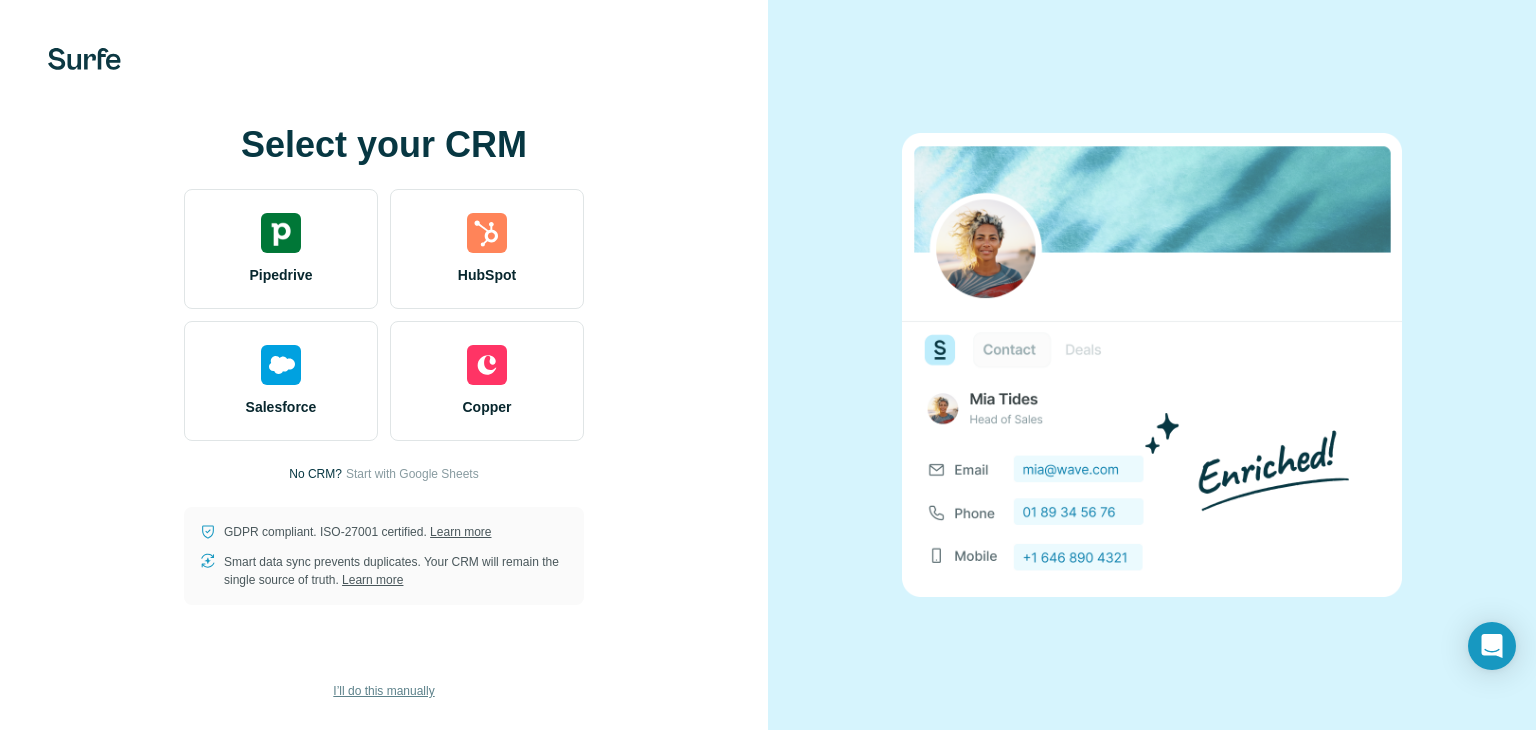 click on "I’ll do this manually" at bounding box center [383, 691] 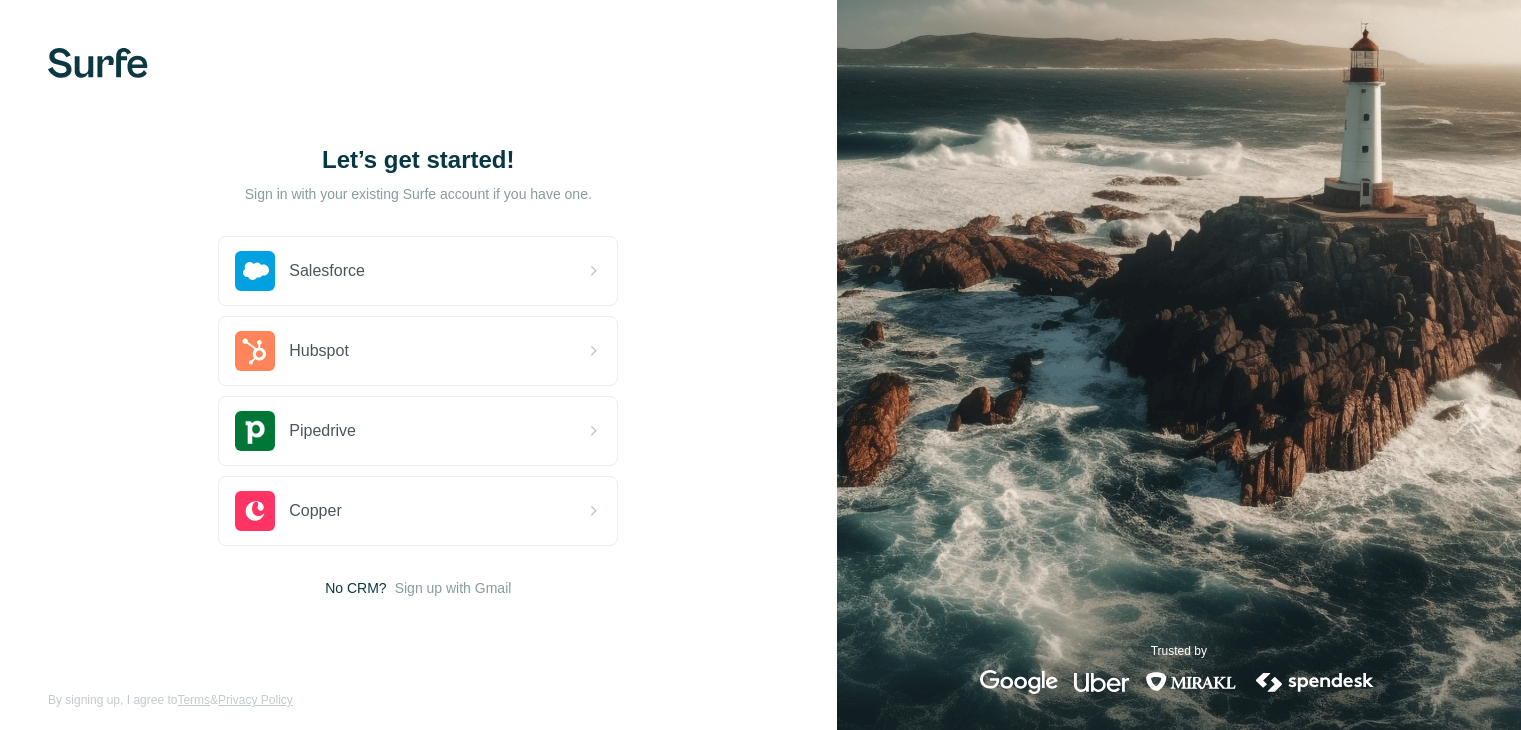 scroll, scrollTop: 0, scrollLeft: 0, axis: both 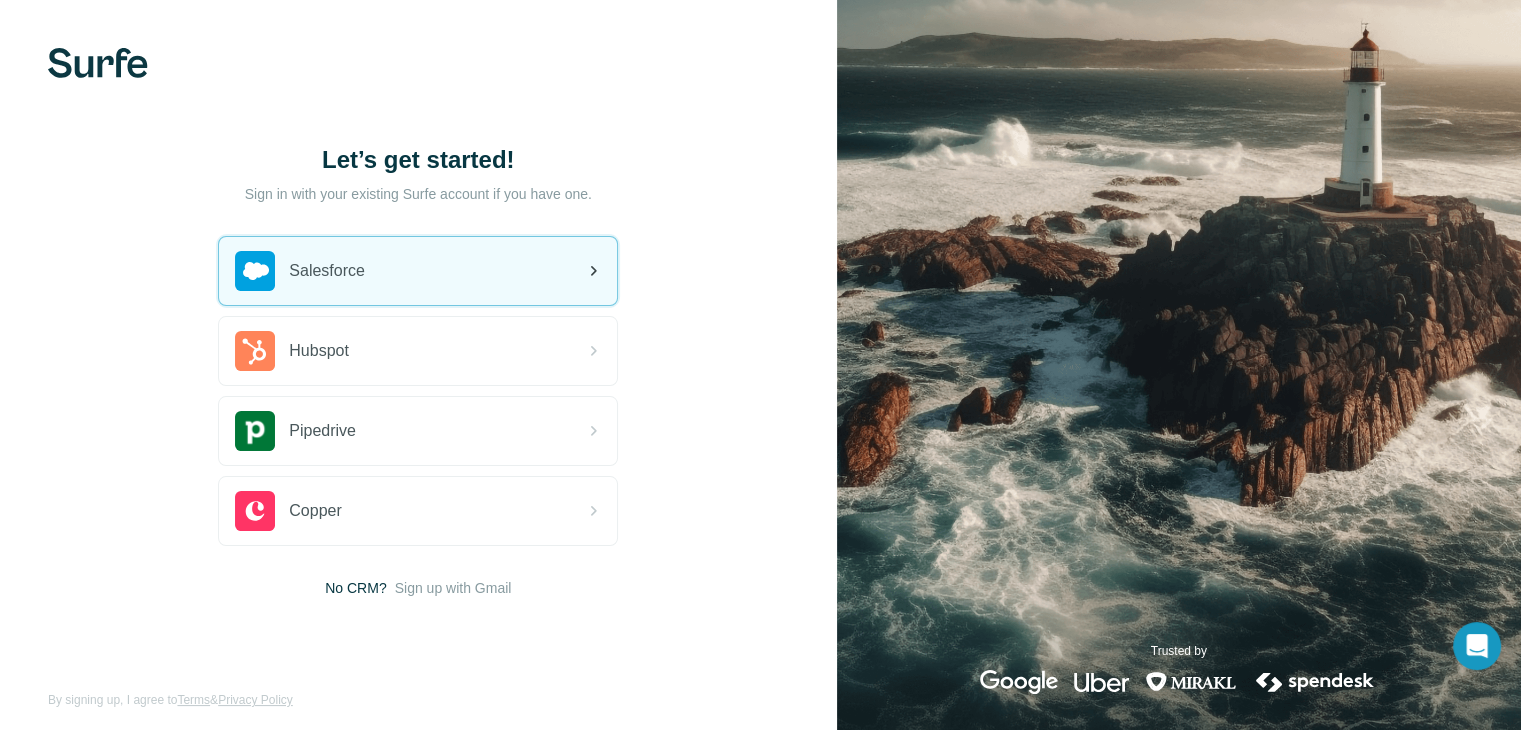click on "Salesforce" at bounding box center [418, 271] 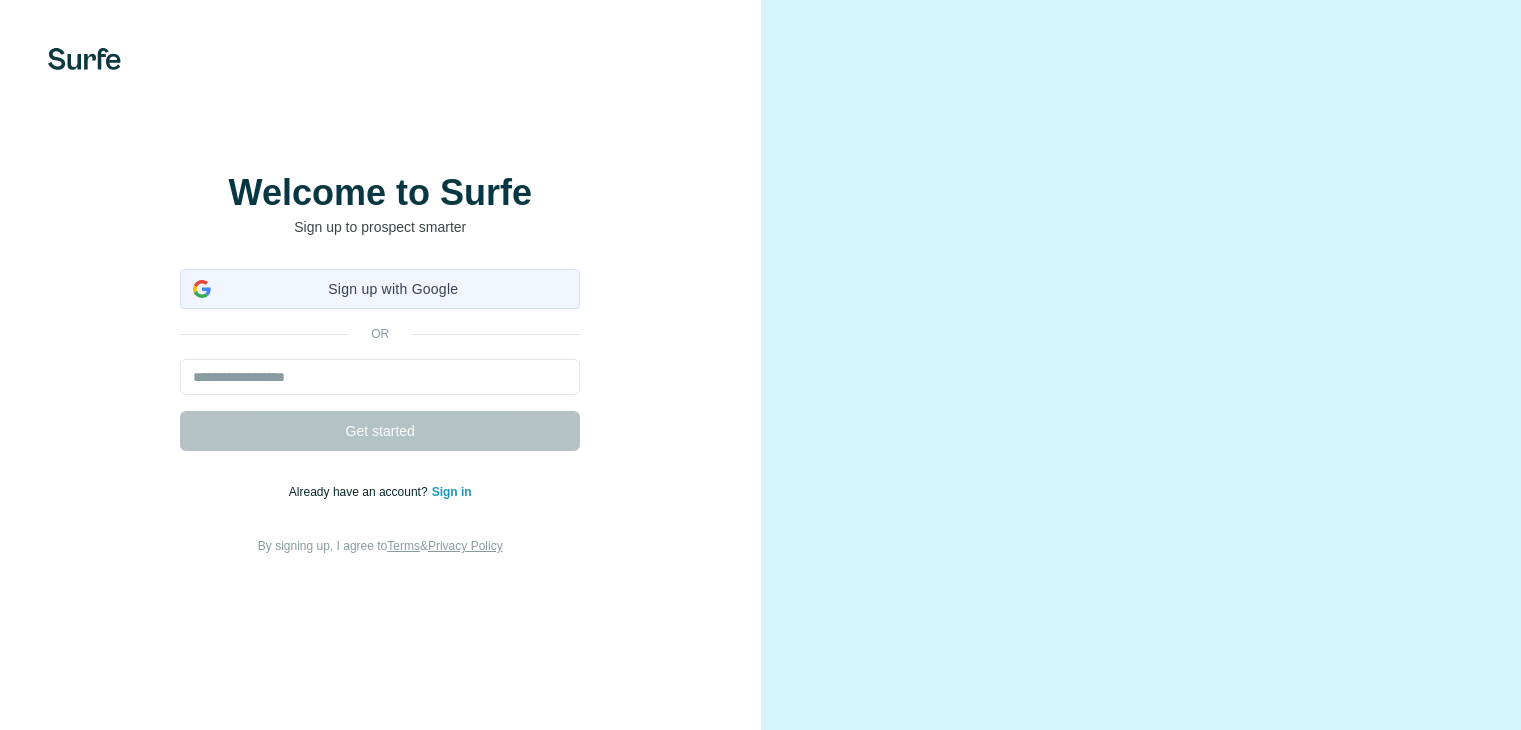 scroll, scrollTop: 0, scrollLeft: 0, axis: both 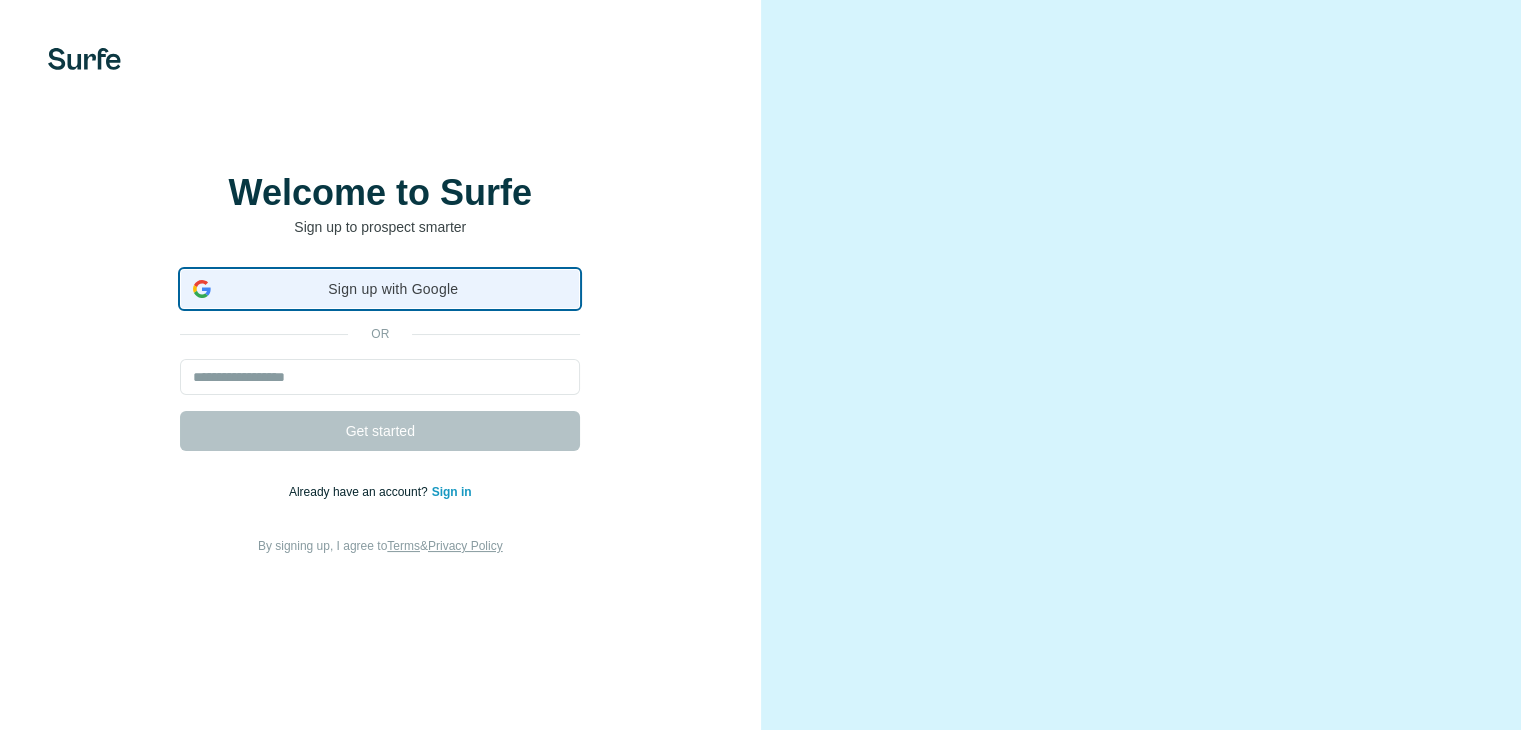 click on "Sign up with Google" at bounding box center (393, 289) 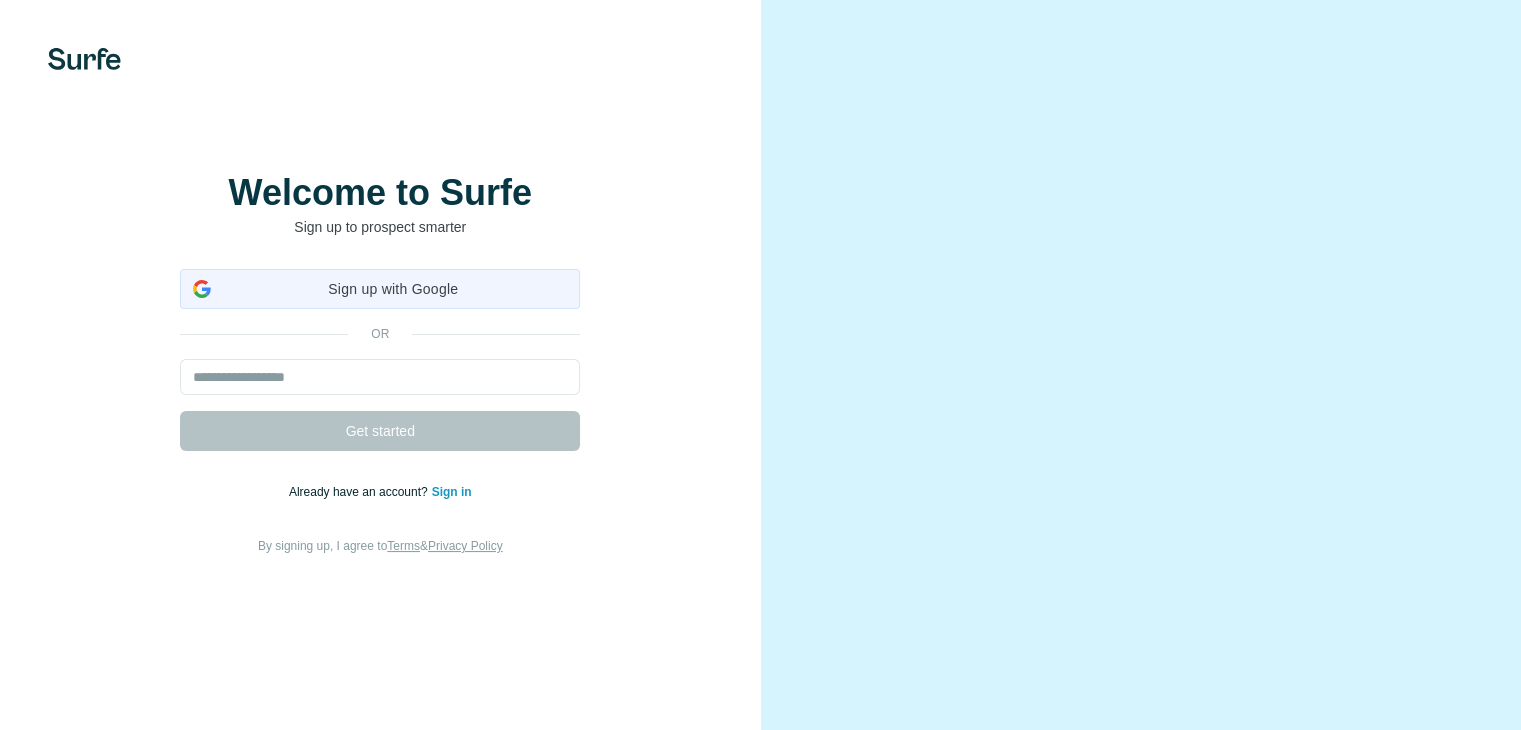 scroll, scrollTop: 0, scrollLeft: 0, axis: both 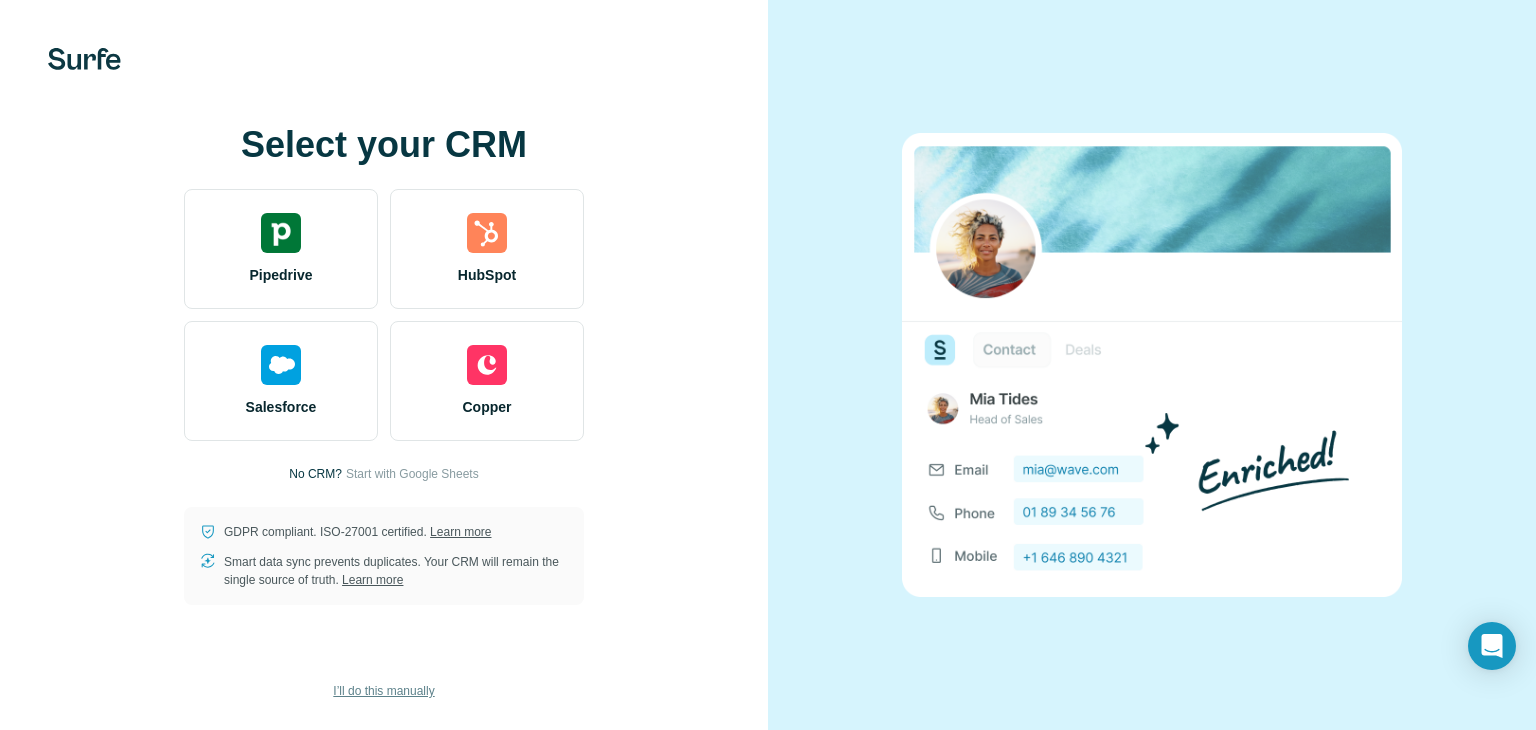 click on "I’ll do this manually" at bounding box center [383, 691] 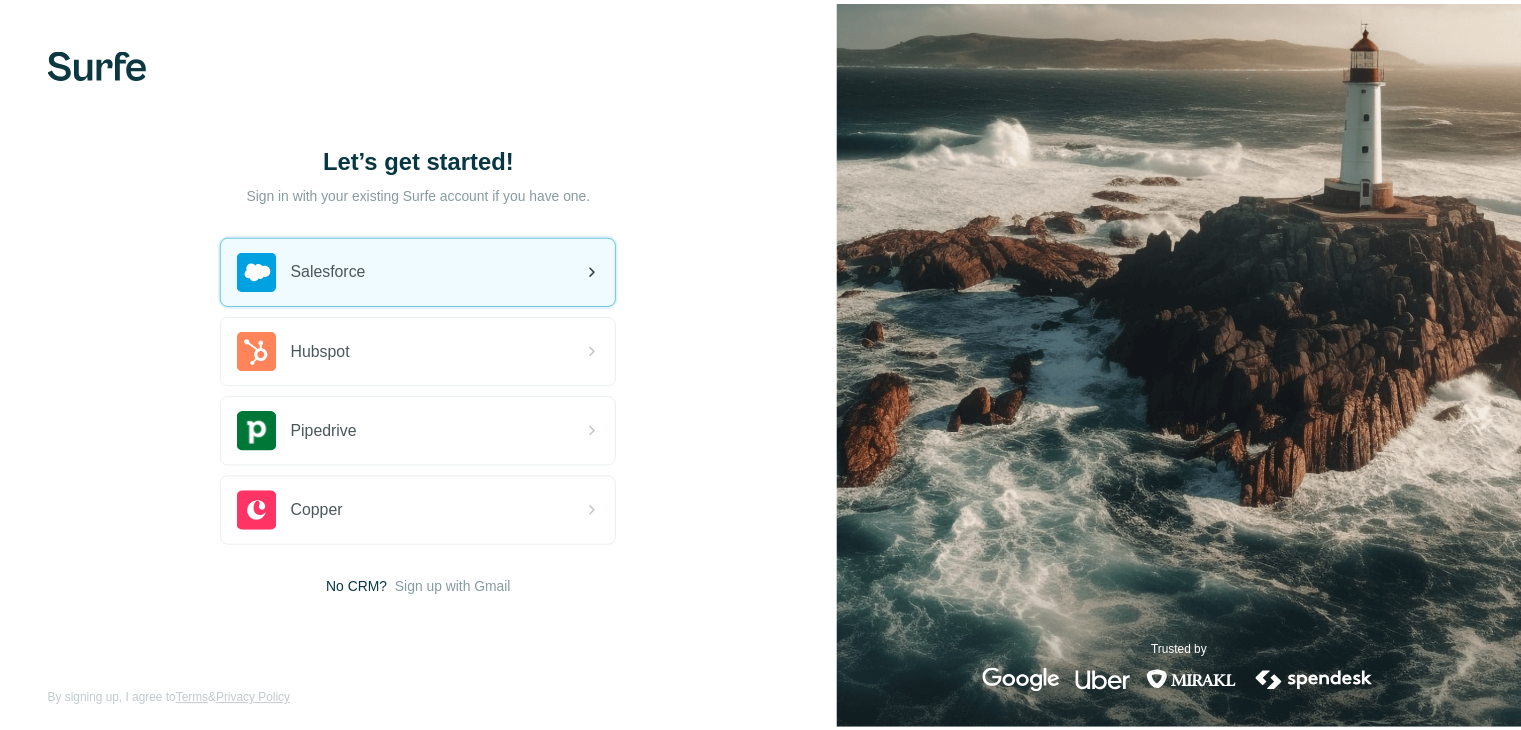 scroll, scrollTop: 0, scrollLeft: 0, axis: both 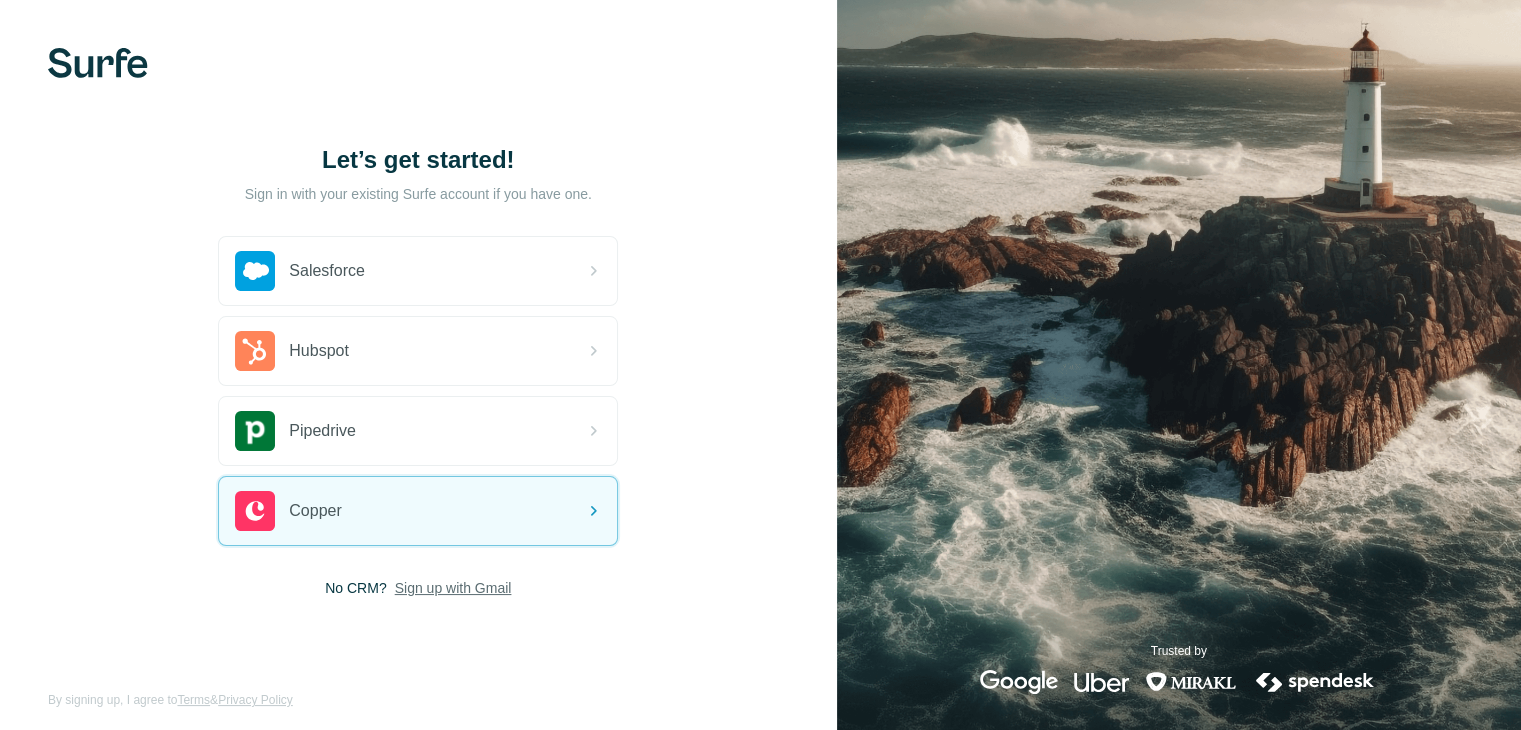 click on "Sign up with Gmail" at bounding box center (453, 588) 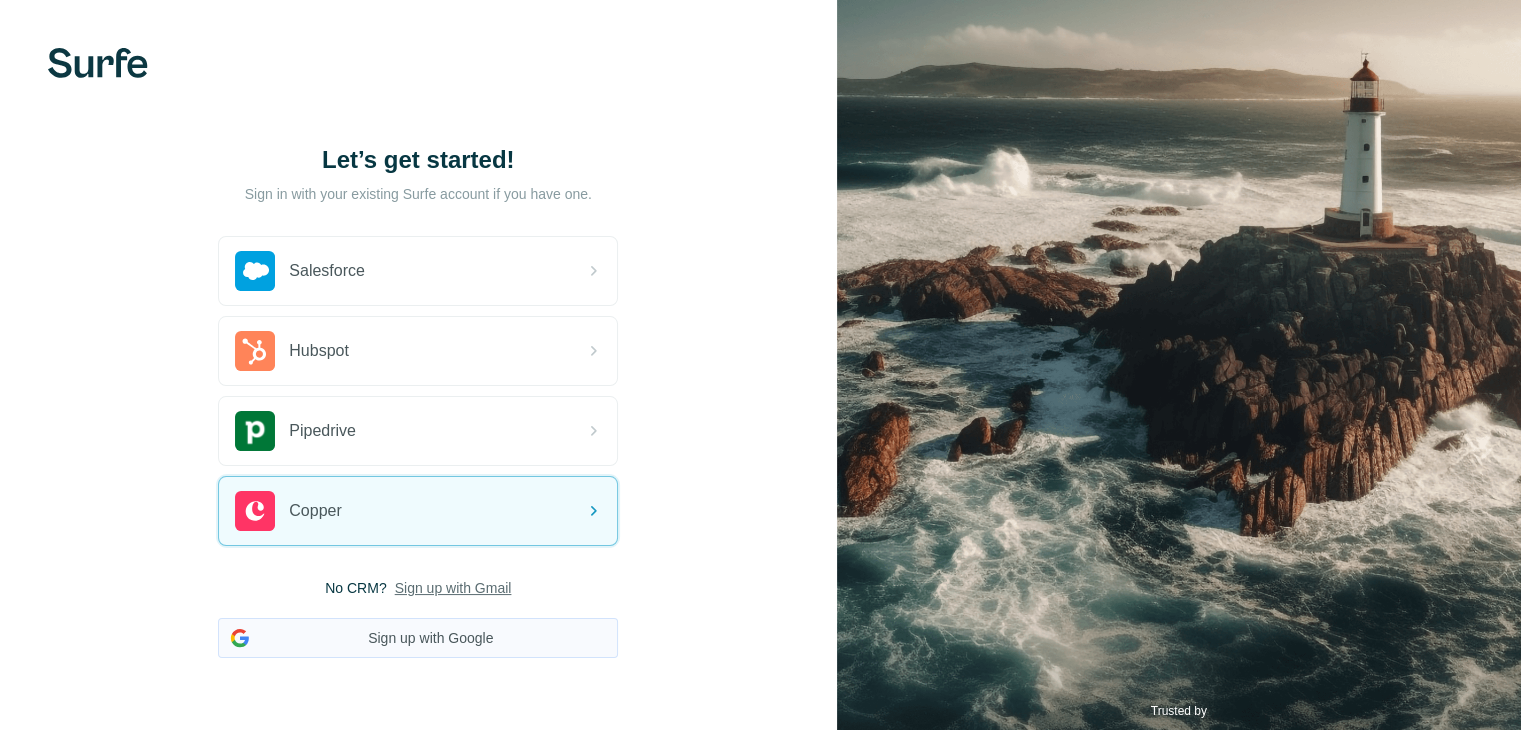click on "Sign up with Google" at bounding box center [418, 638] 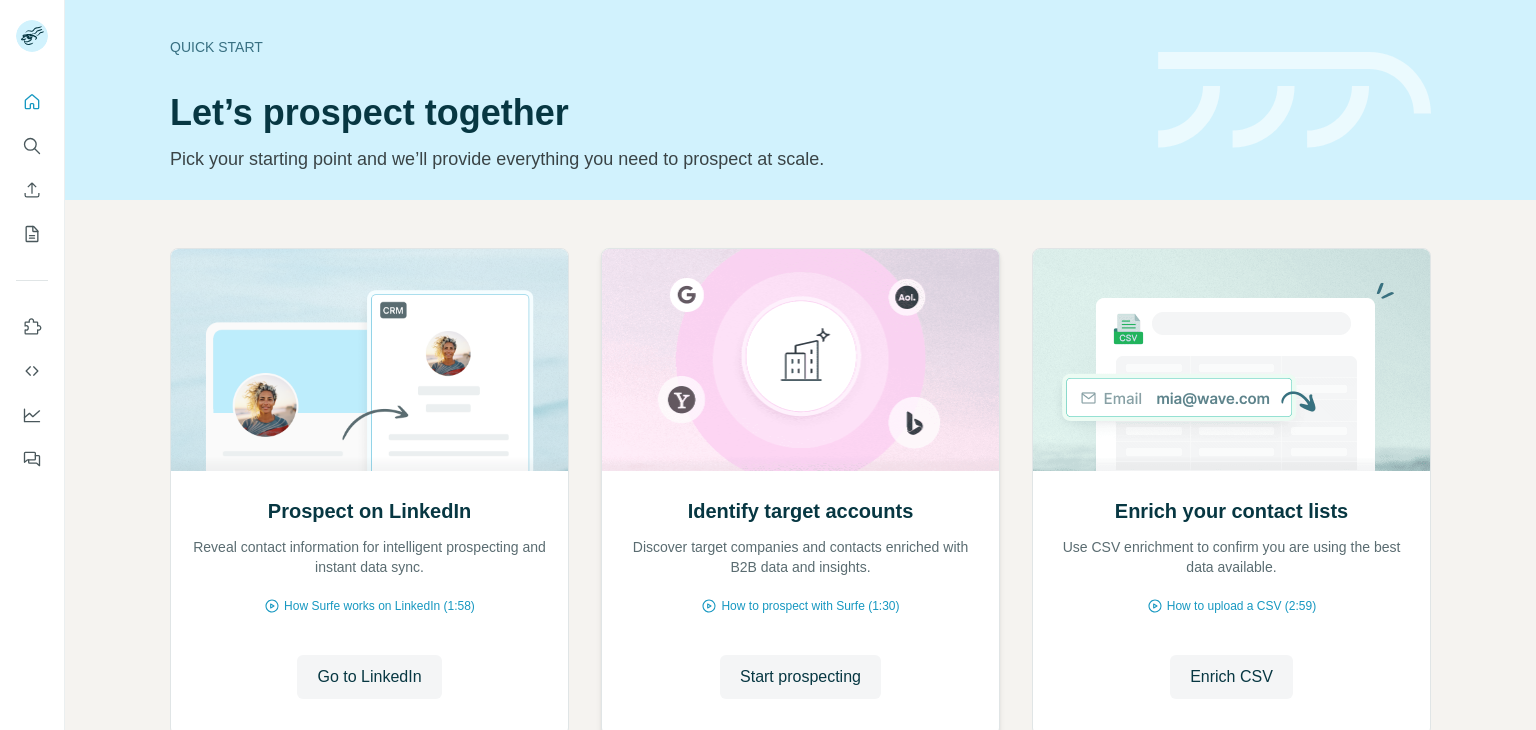 scroll, scrollTop: 0, scrollLeft: 0, axis: both 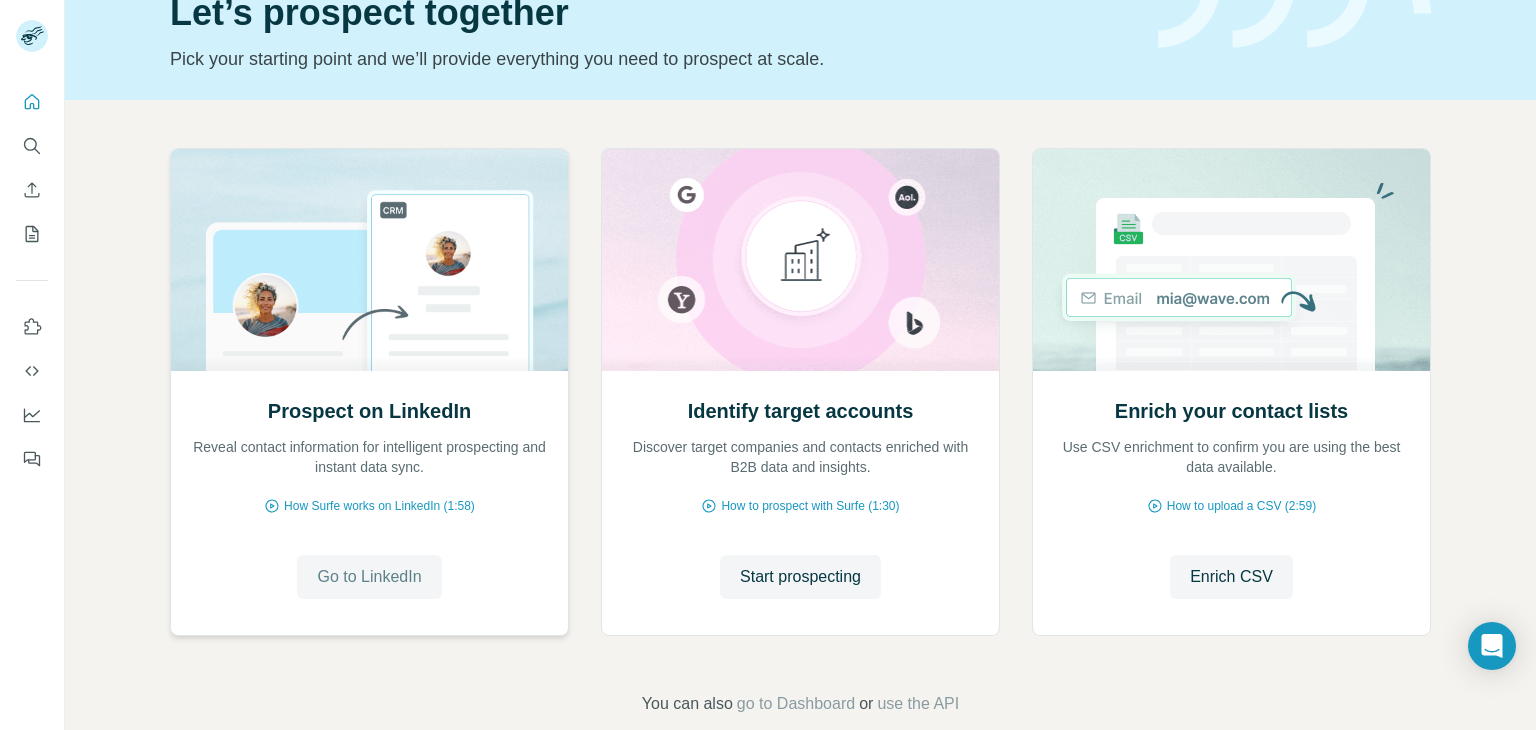 click on "Go to LinkedIn" at bounding box center (369, 577) 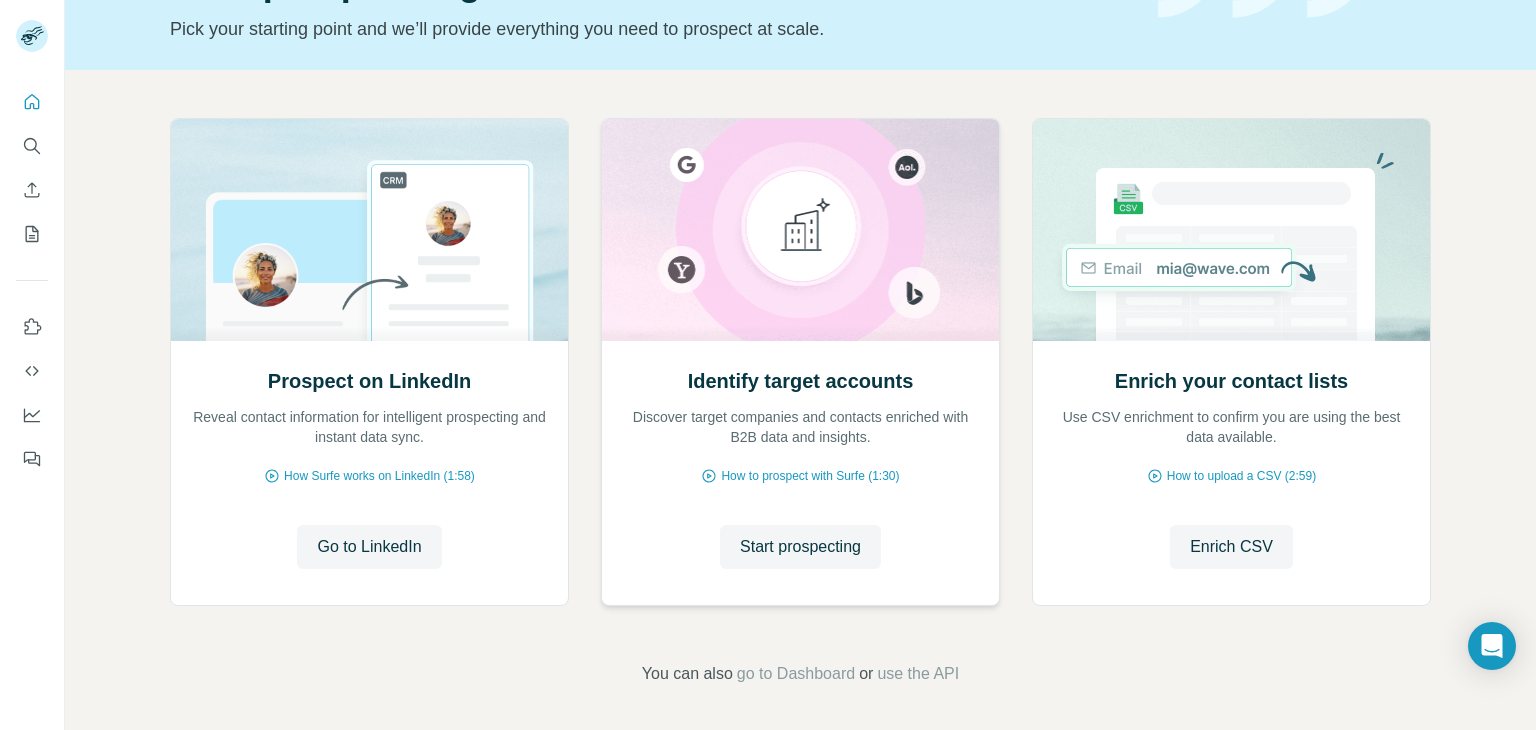 scroll, scrollTop: 134, scrollLeft: 0, axis: vertical 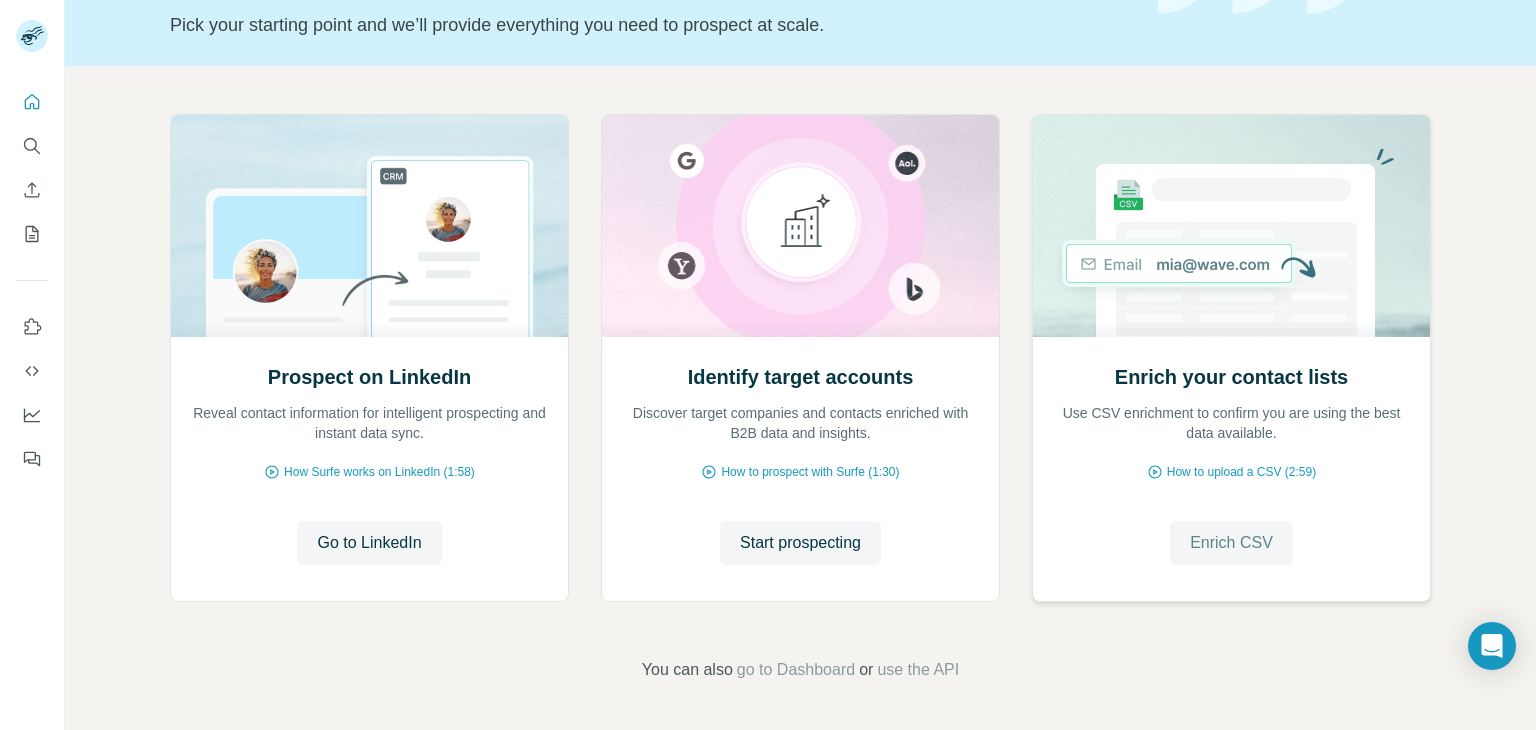 click on "Enrich CSV" at bounding box center [1231, 543] 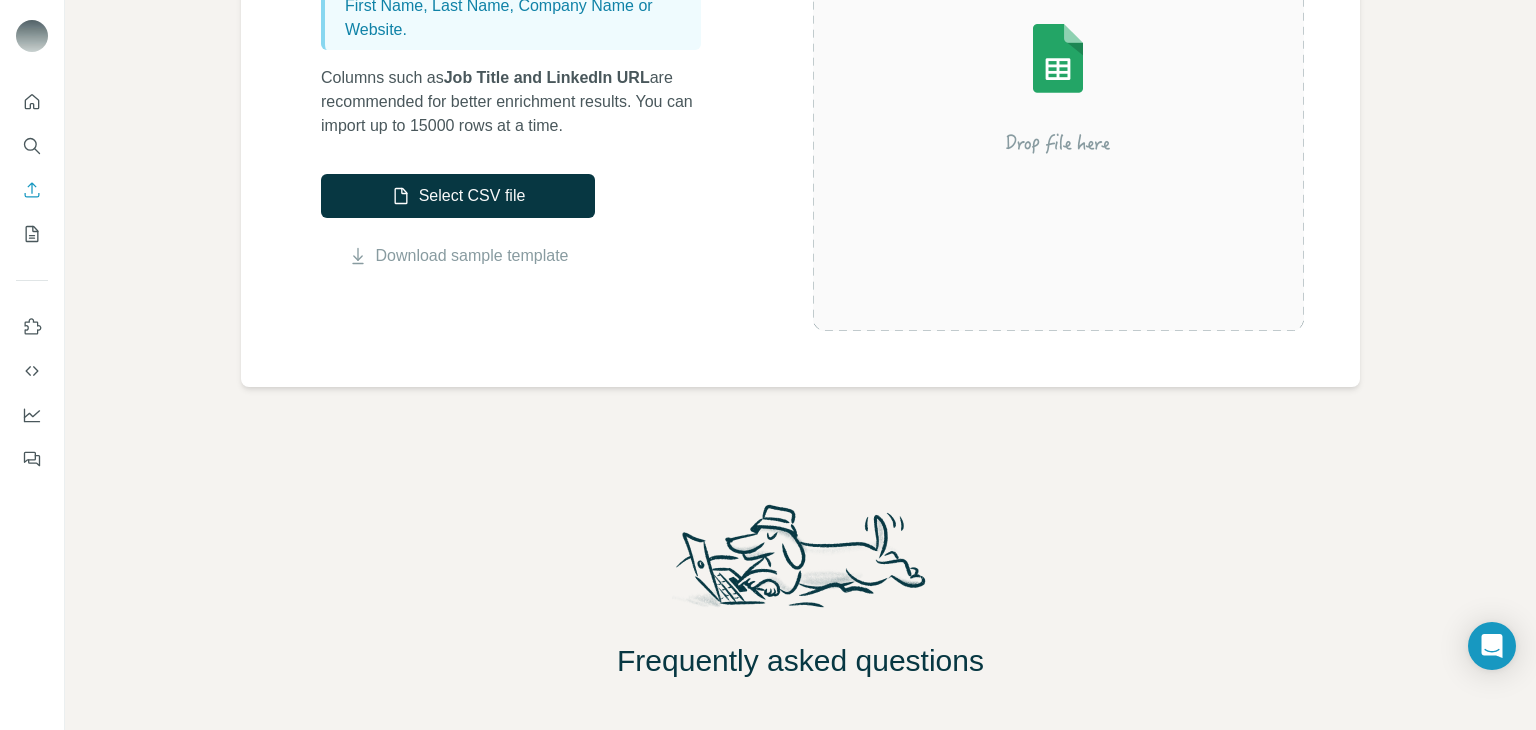 scroll, scrollTop: 400, scrollLeft: 0, axis: vertical 